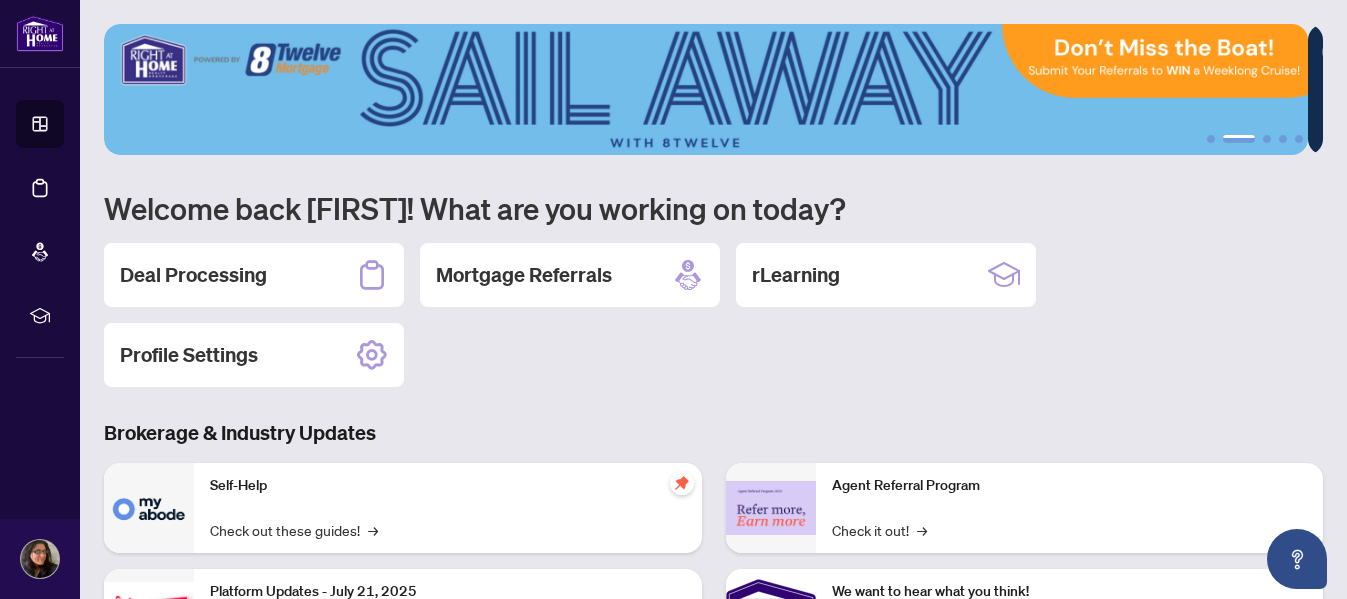 scroll, scrollTop: 0, scrollLeft: 0, axis: both 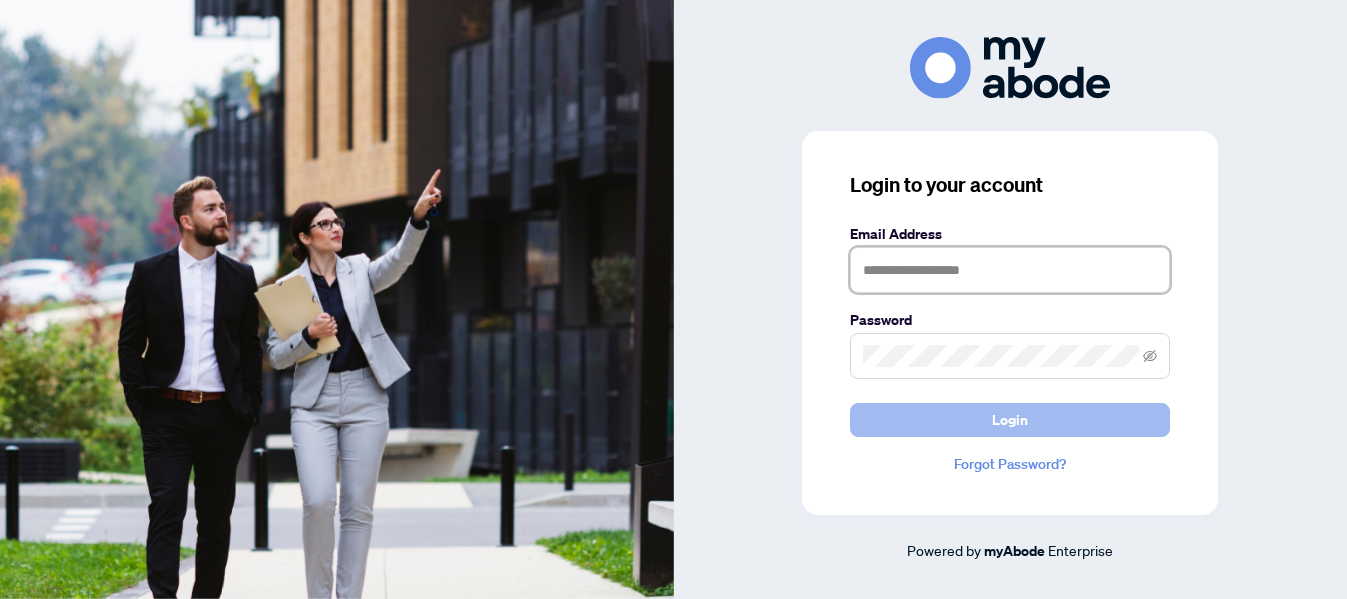 type on "**********" 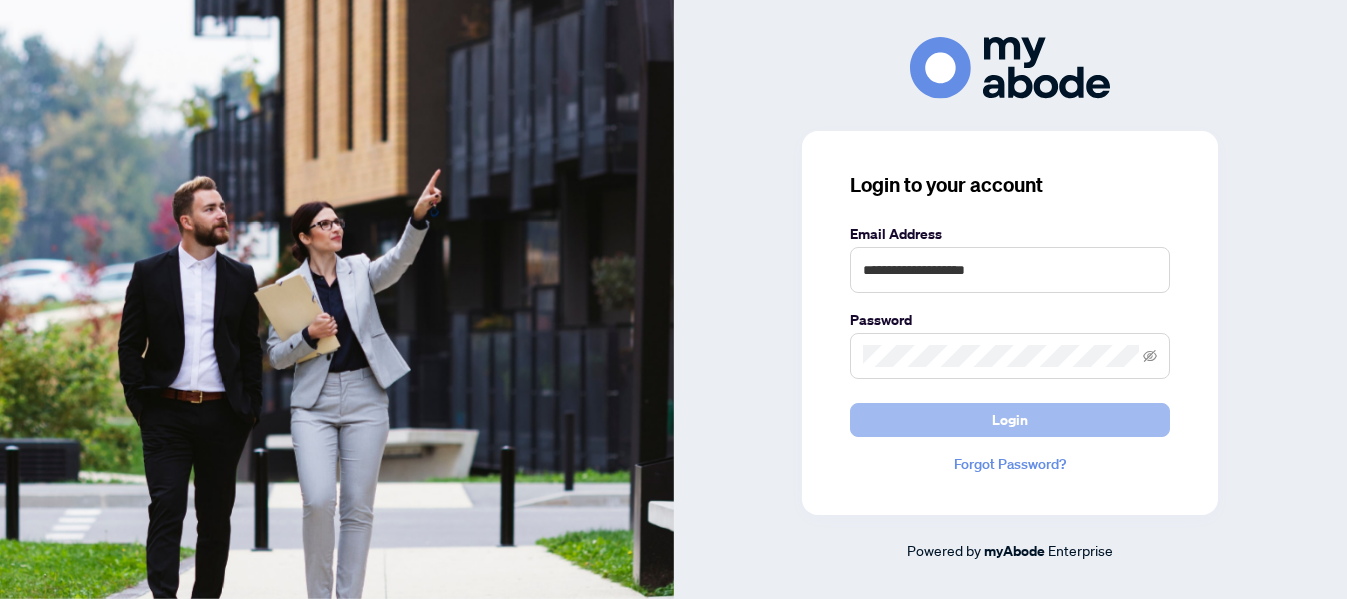 click on "Login" at bounding box center (1010, 420) 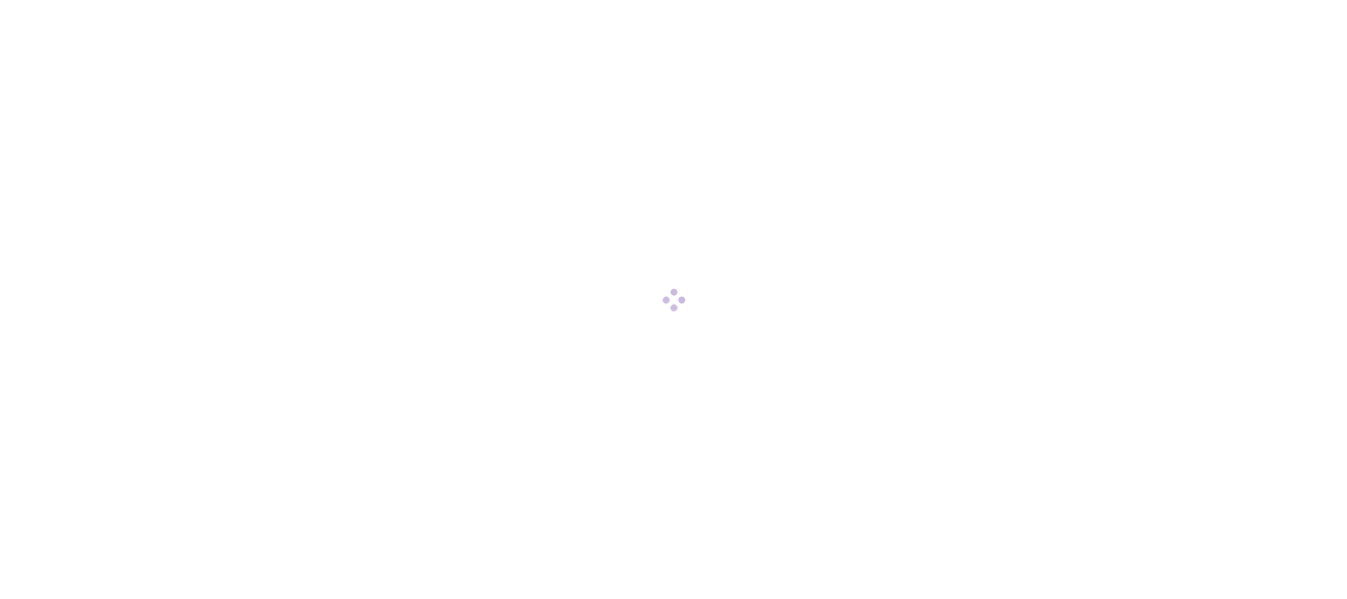 scroll, scrollTop: 0, scrollLeft: 0, axis: both 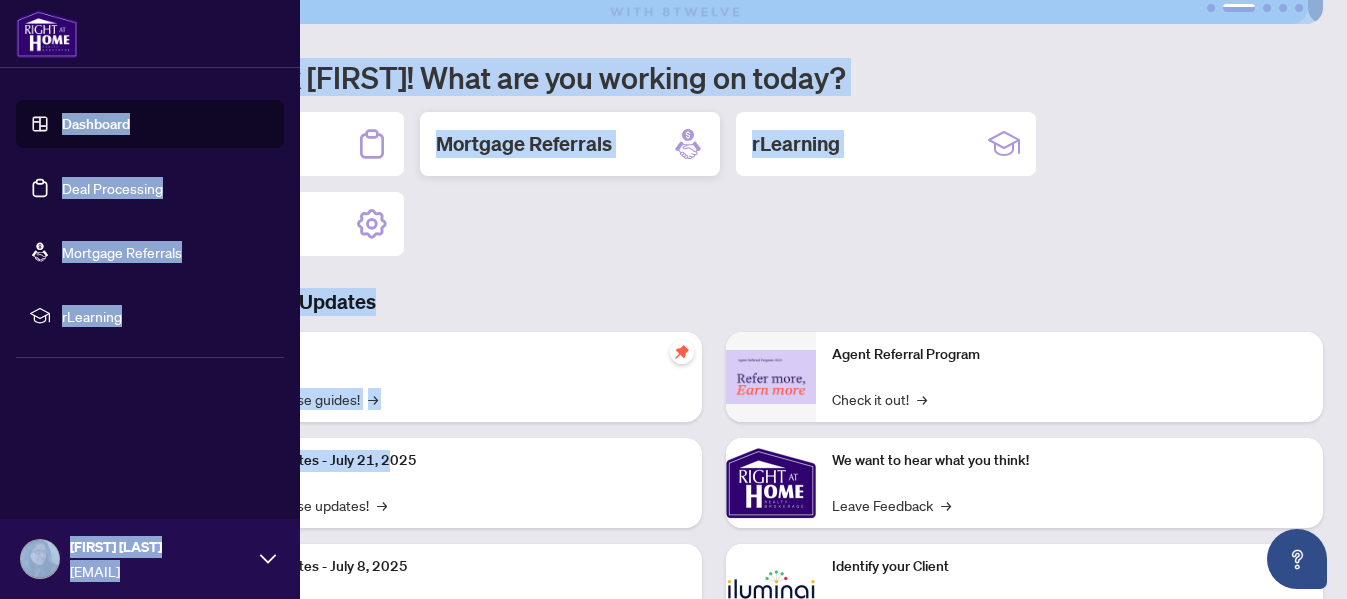 drag, startPoint x: 389, startPoint y: 473, endPoint x: 520, endPoint y: 111, distance: 384.97403 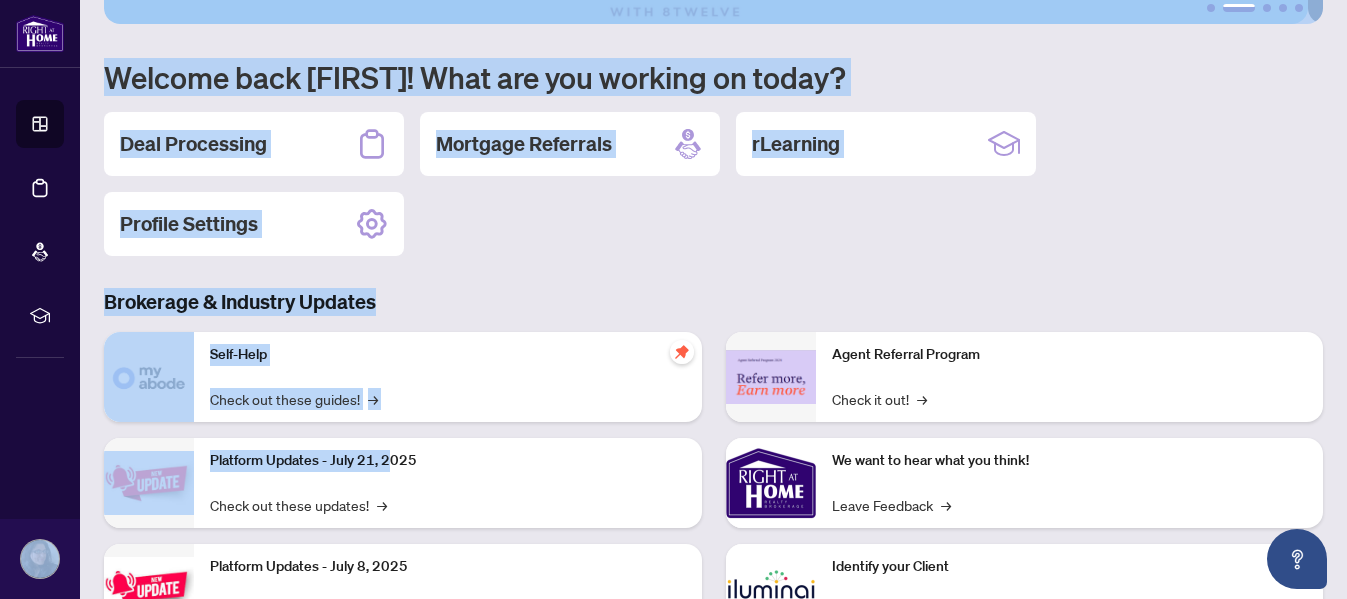 click on "Deal Processing Mortgage Referrals rLearning Profile Settings" at bounding box center [713, 184] 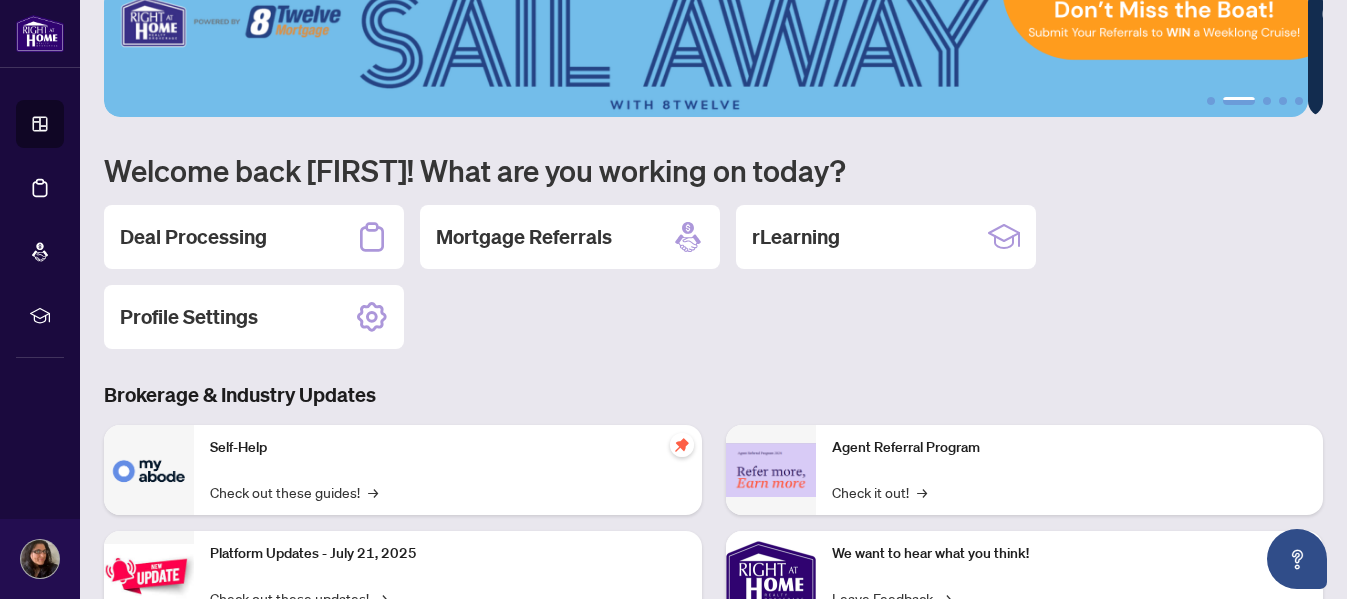scroll, scrollTop: 0, scrollLeft: 0, axis: both 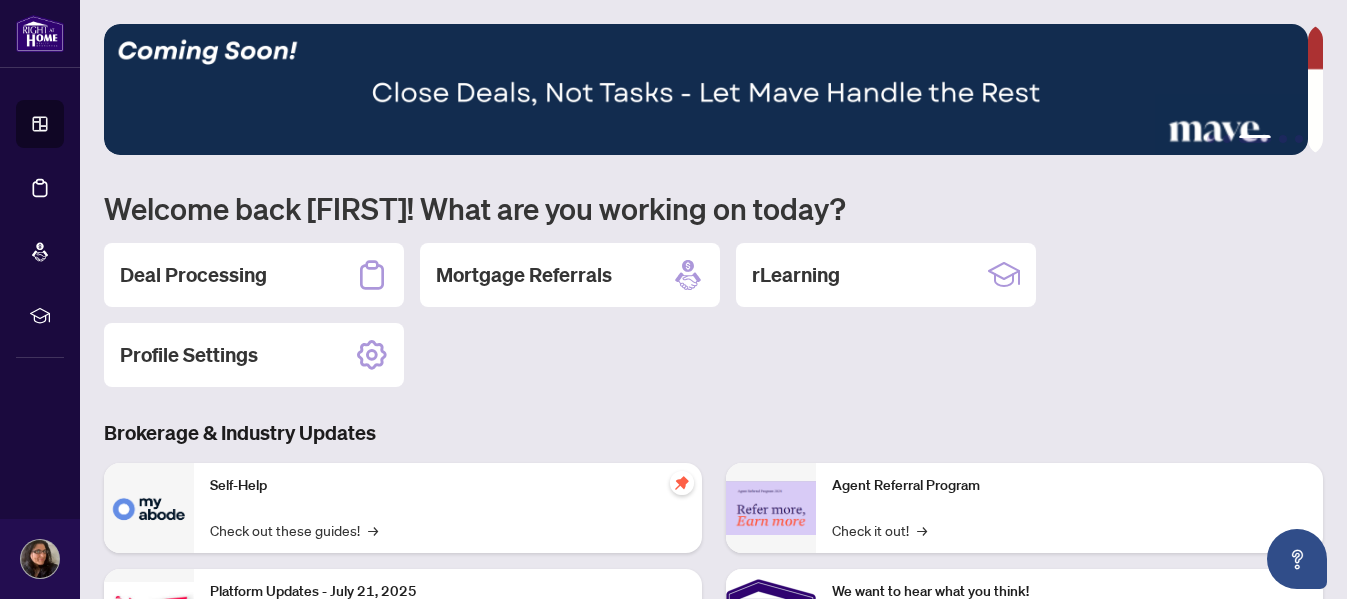 click on "1 2 3 4 5 Welcome back Athina! What are you working on today? Deal Processing Mortgage Referrals rLearning Profile Settings Brokerage & Industry Updates   Self-Help Check out these guides! → Platform Updates - July 21, 2025 Check out these updates! → Platform Updates - July 8, 2025 Check out these updates! → Platform Updates - June 23, 2025 Check out these updates! → Agent Referral Program Check it out! → We want to hear what you think! Leave Feedback → Identify your Client Sign In! → Sail Away With 8Twelve  Check it Out! →" at bounding box center (713, 299) 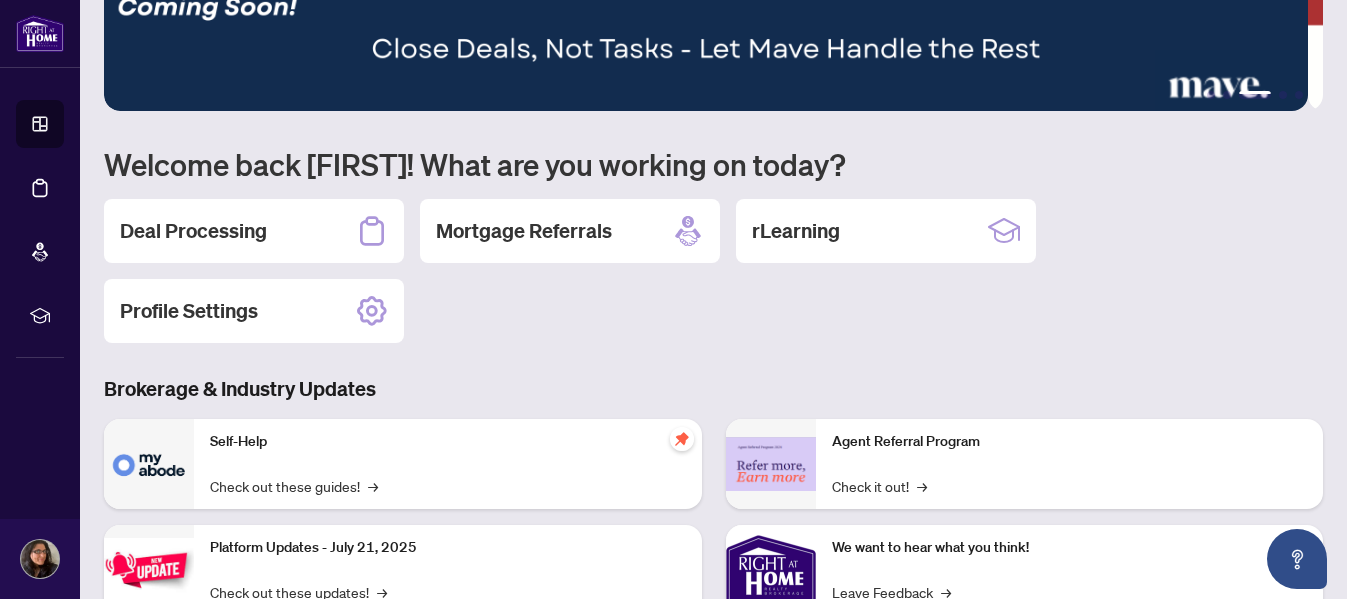 scroll, scrollTop: 0, scrollLeft: 0, axis: both 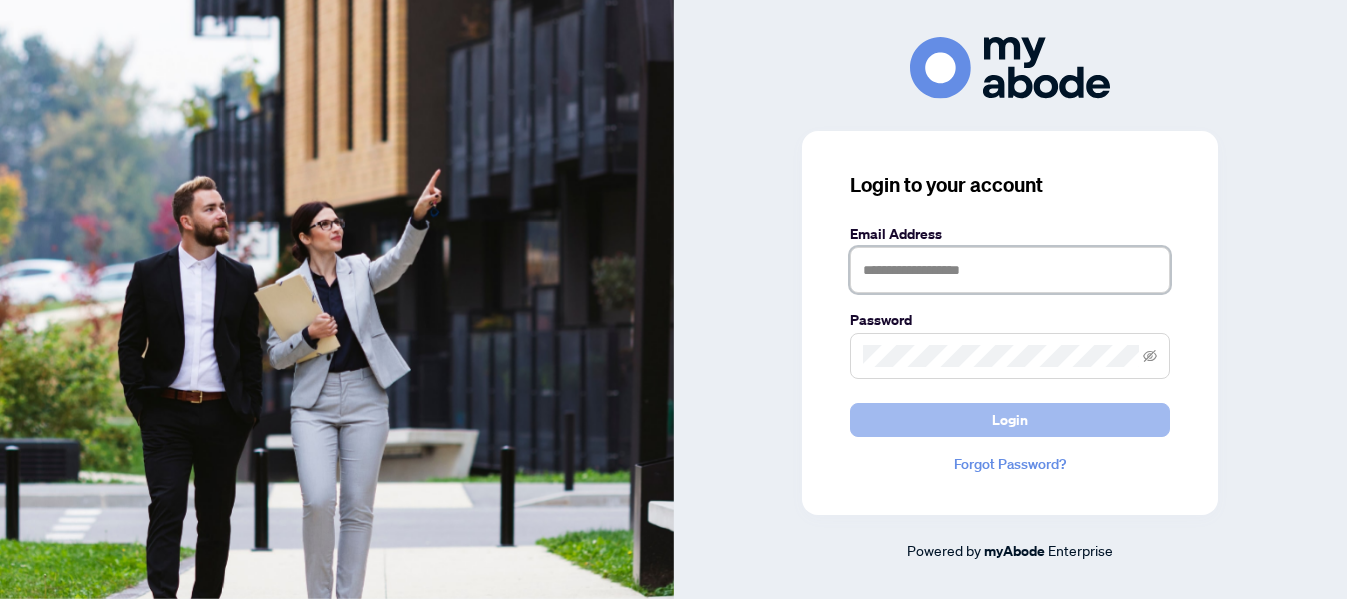 type on "**********" 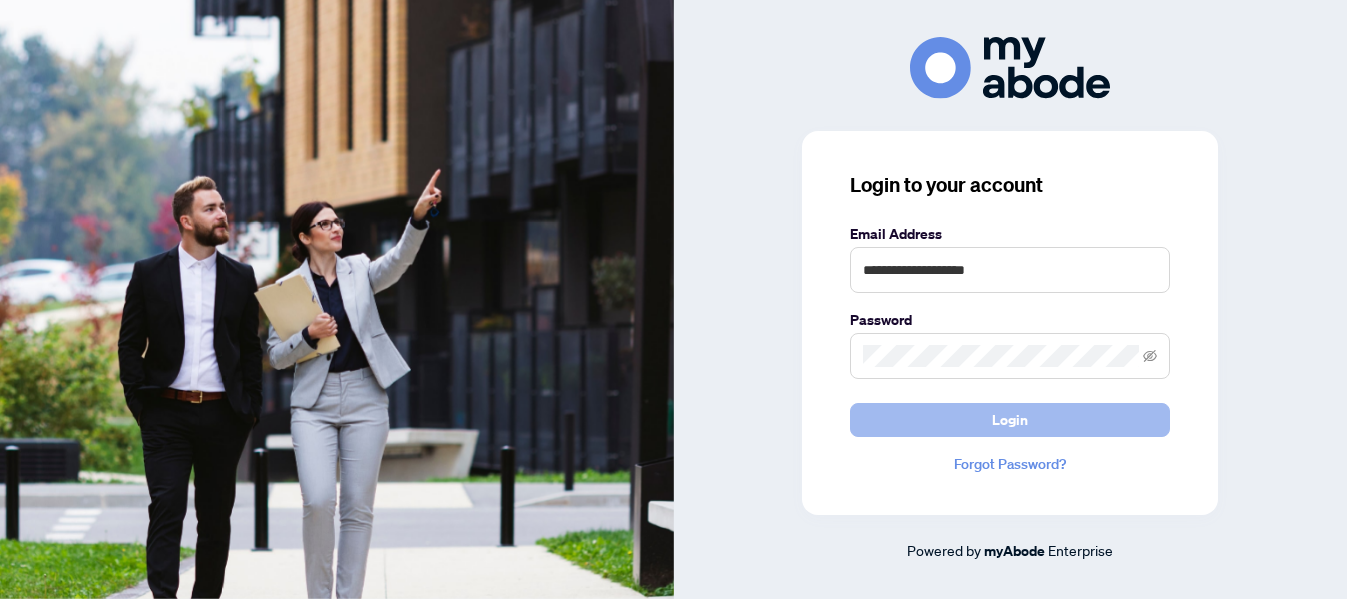 click on "Login" at bounding box center (1010, 420) 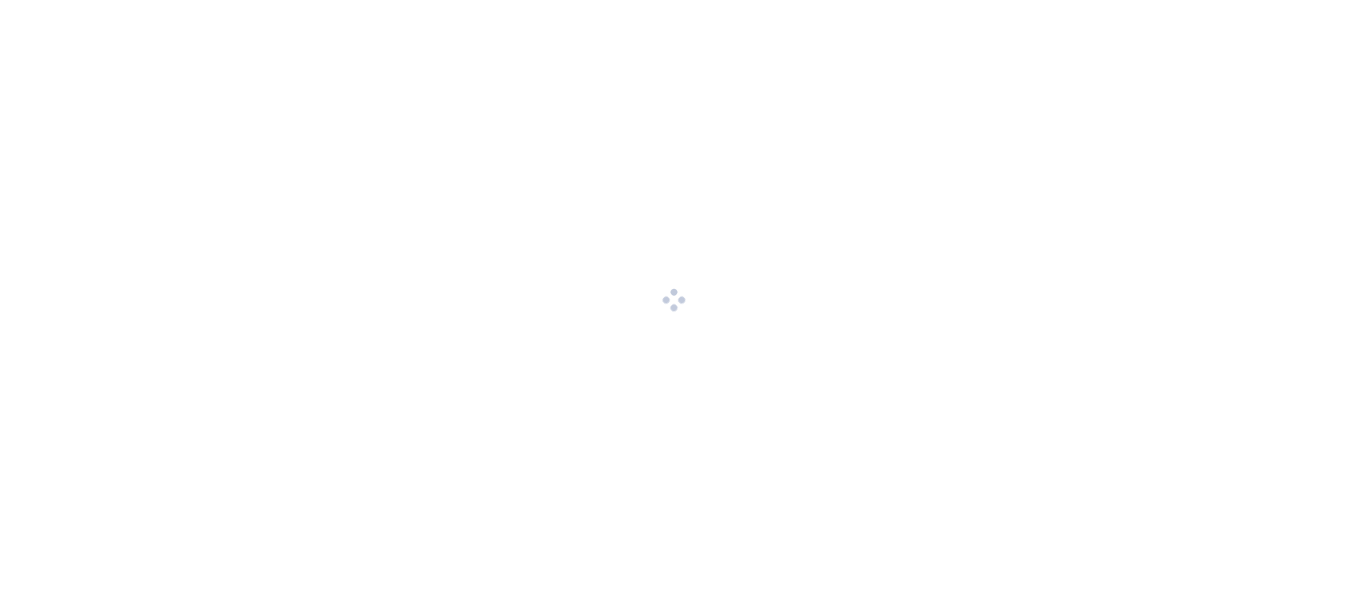 scroll, scrollTop: 0, scrollLeft: 0, axis: both 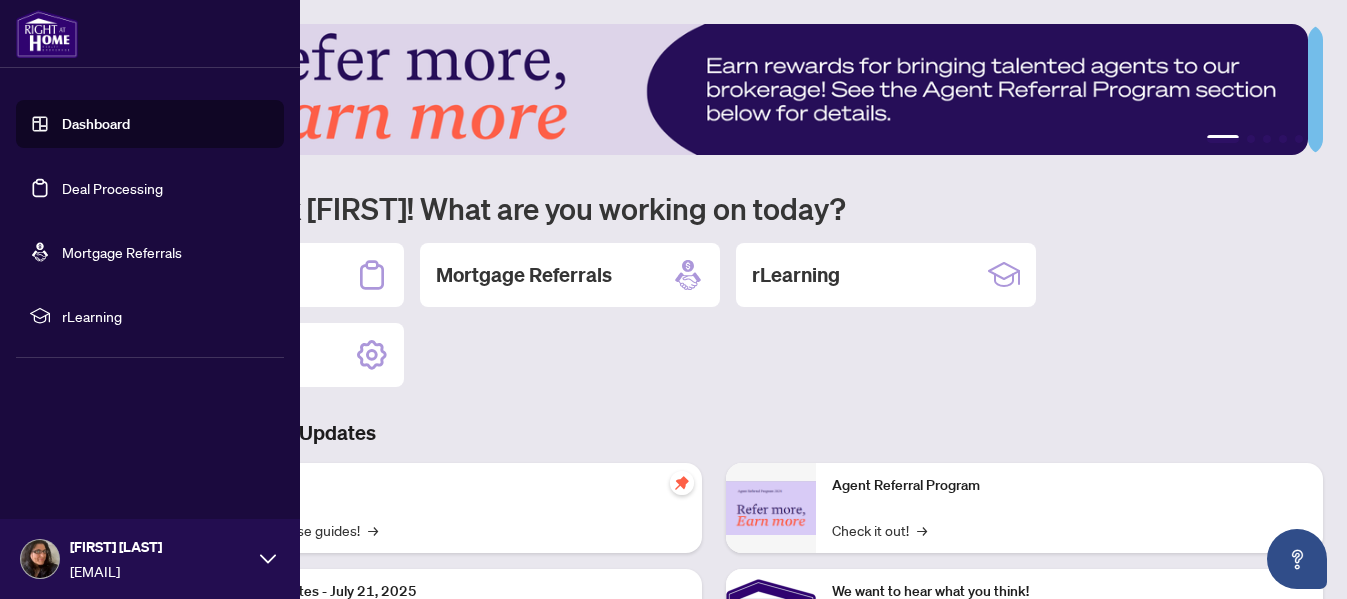 click on "Dashboard" at bounding box center (96, 124) 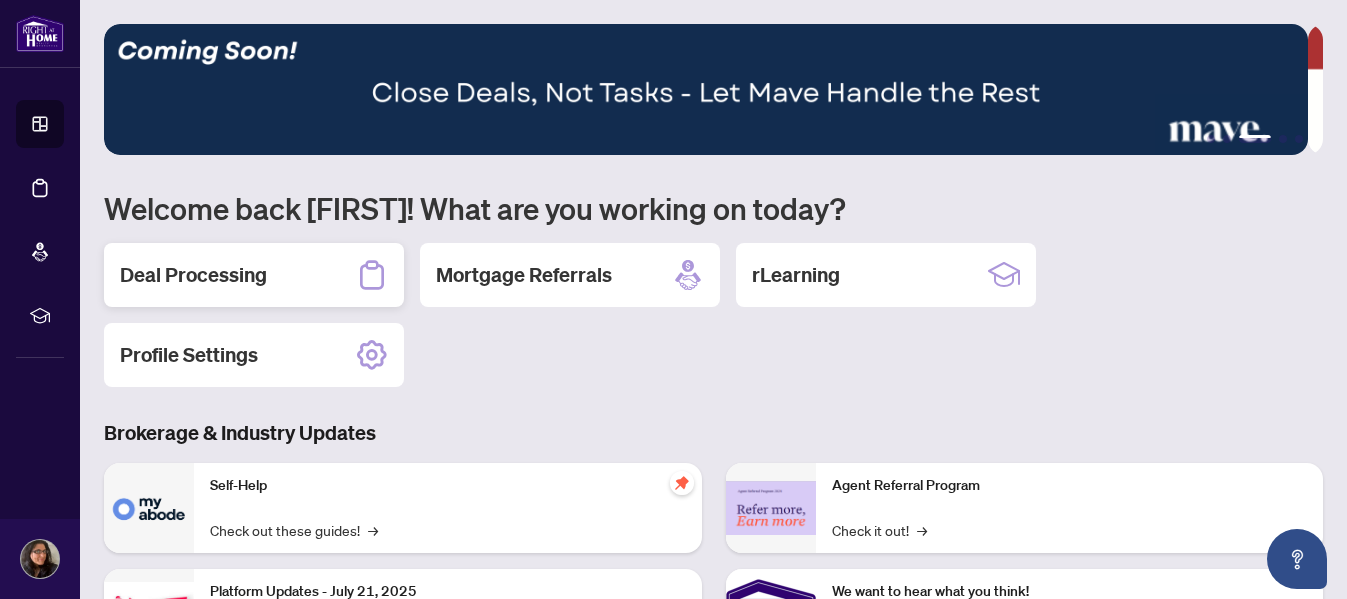 click on "Deal Processing" at bounding box center [254, 275] 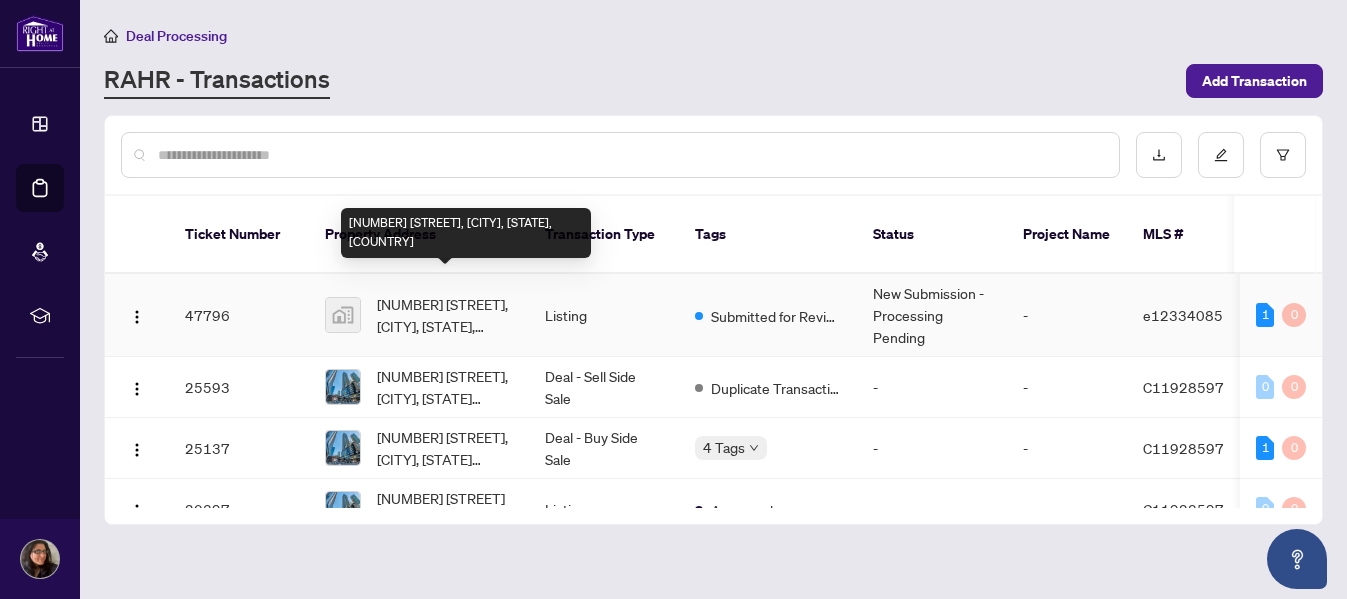 click on "[NUMBER] [STREET], [CITY], [STATE], [COUNTRY]" at bounding box center (445, 315) 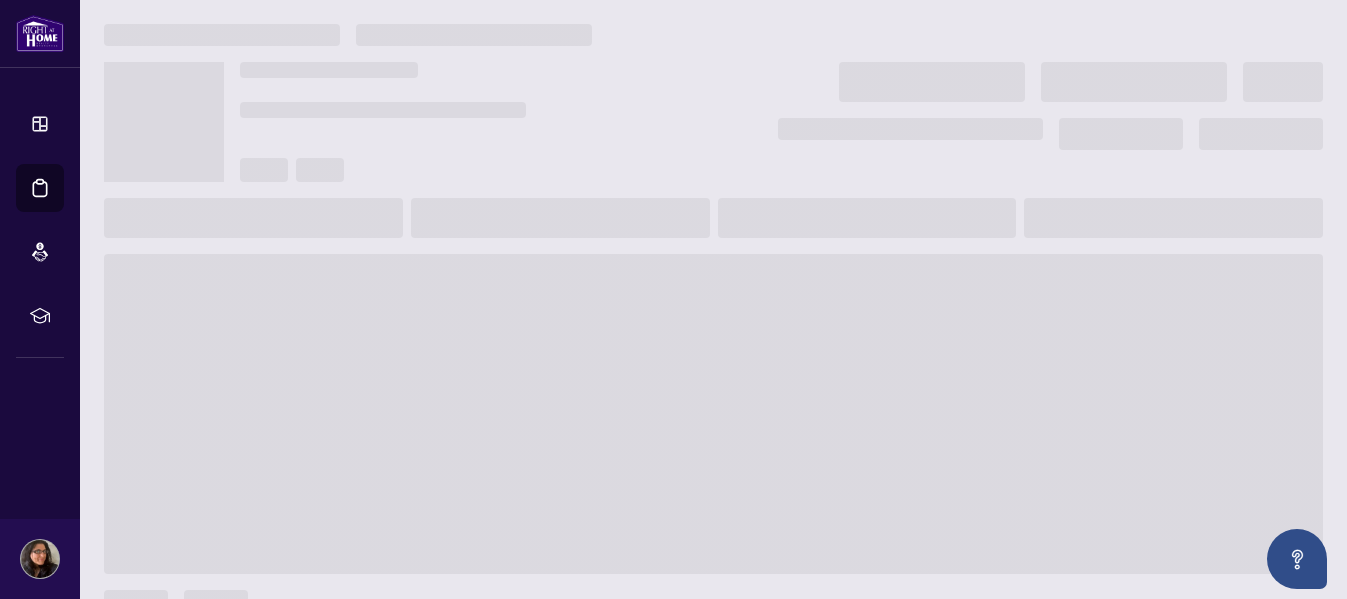 click at bounding box center (713, 414) 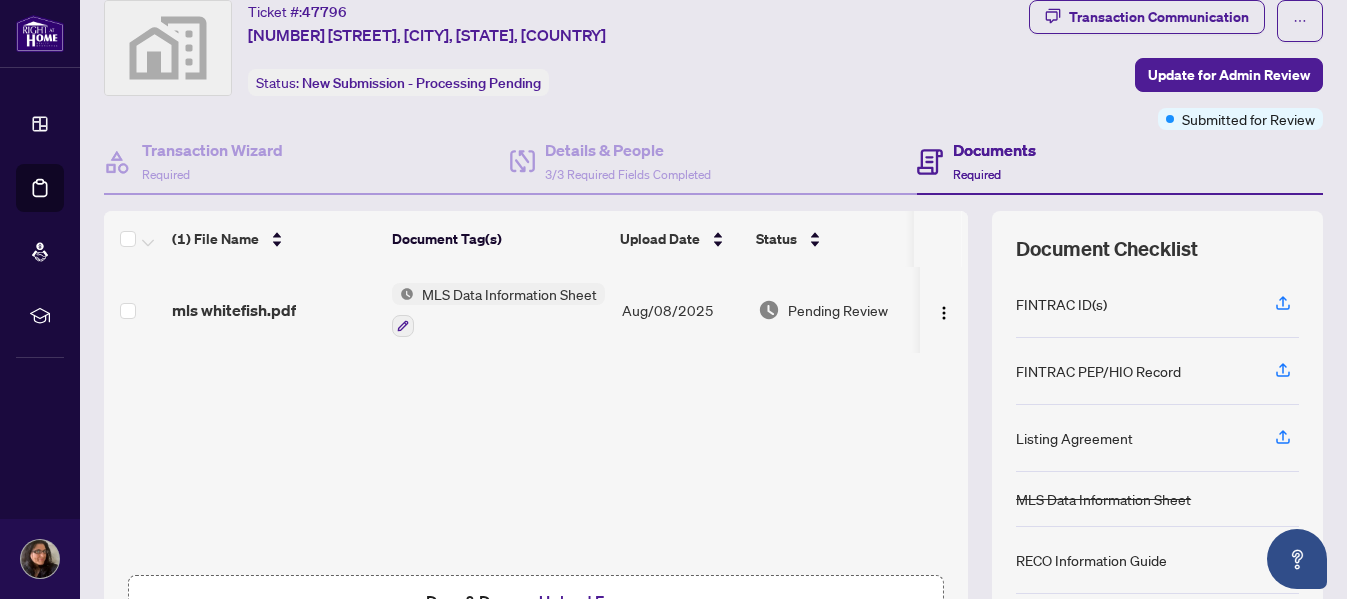 scroll, scrollTop: 0, scrollLeft: 0, axis: both 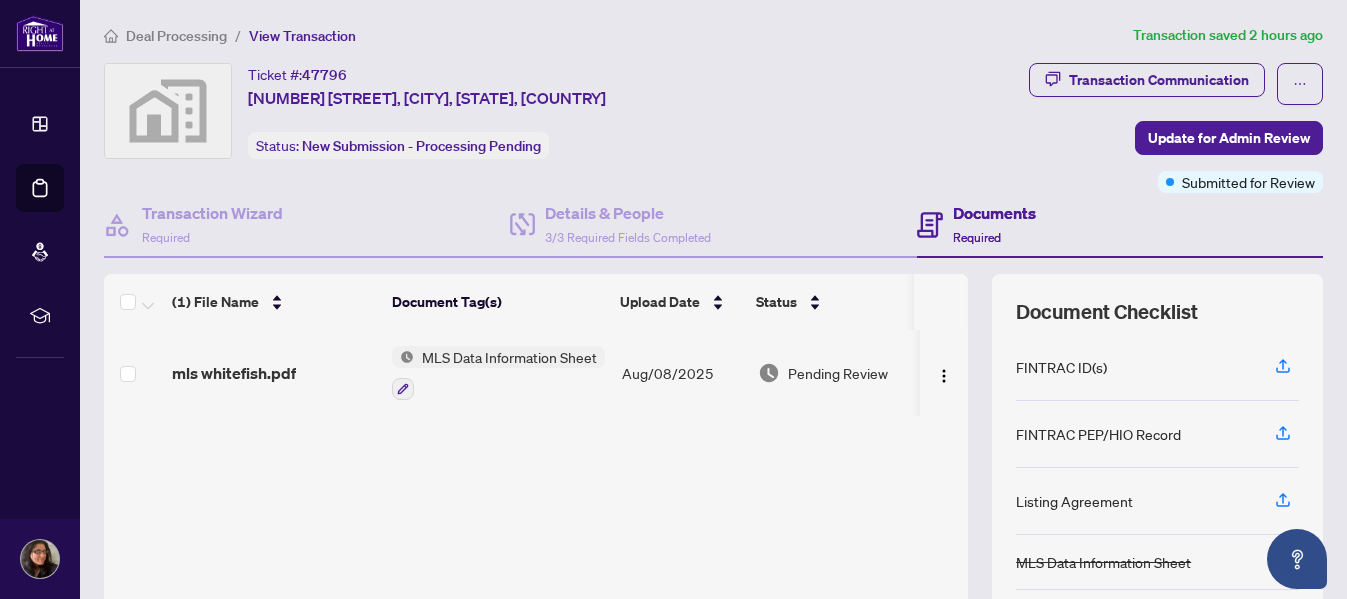 click on "View Transaction" at bounding box center (302, 36) 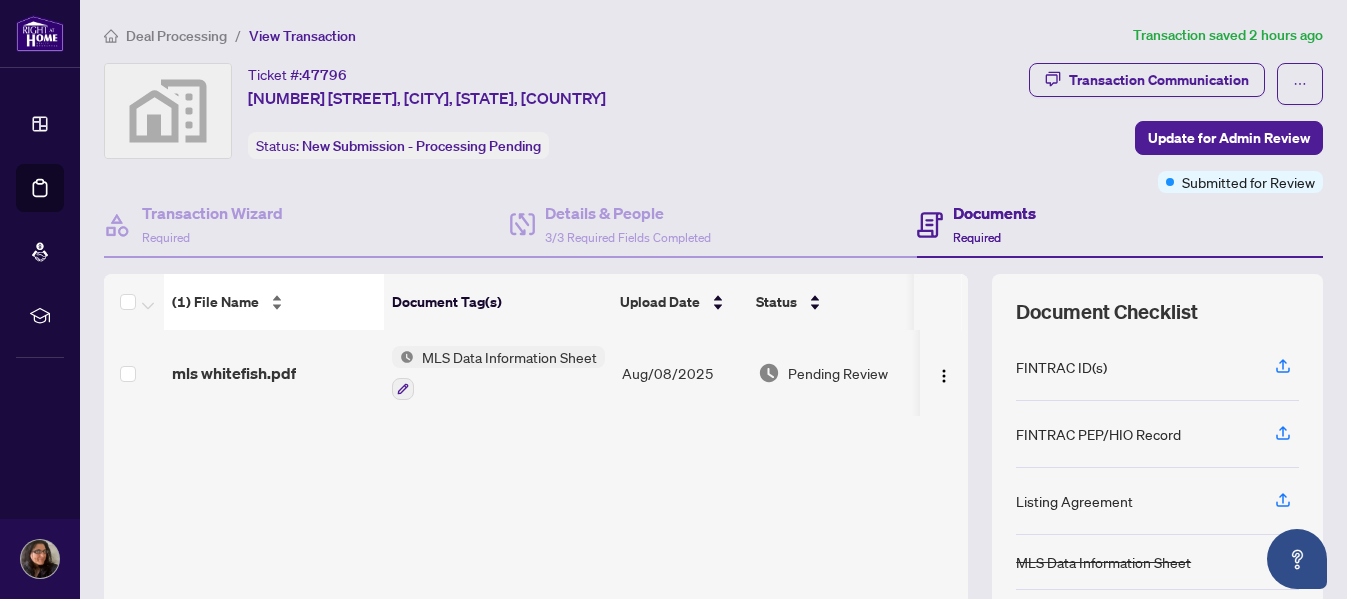 click on "(1) File Name" at bounding box center (274, 302) 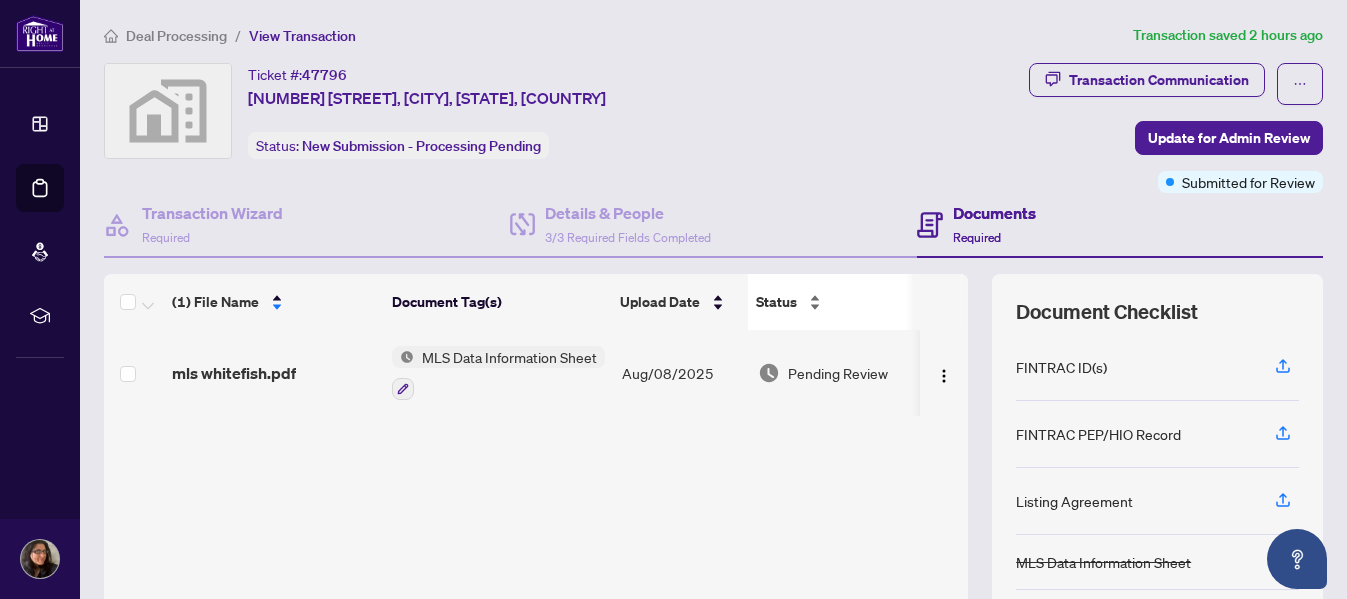 click on "Status" at bounding box center [833, 302] 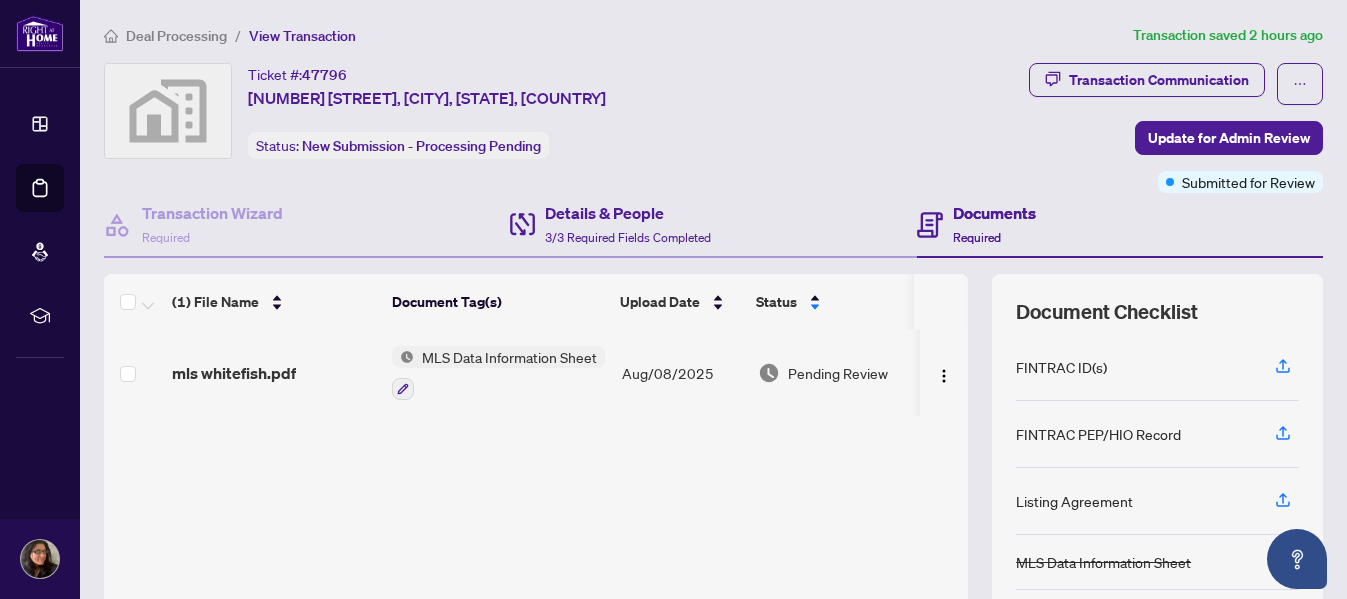 click on "Details & People 3/3 Required Fields Completed" at bounding box center (713, 225) 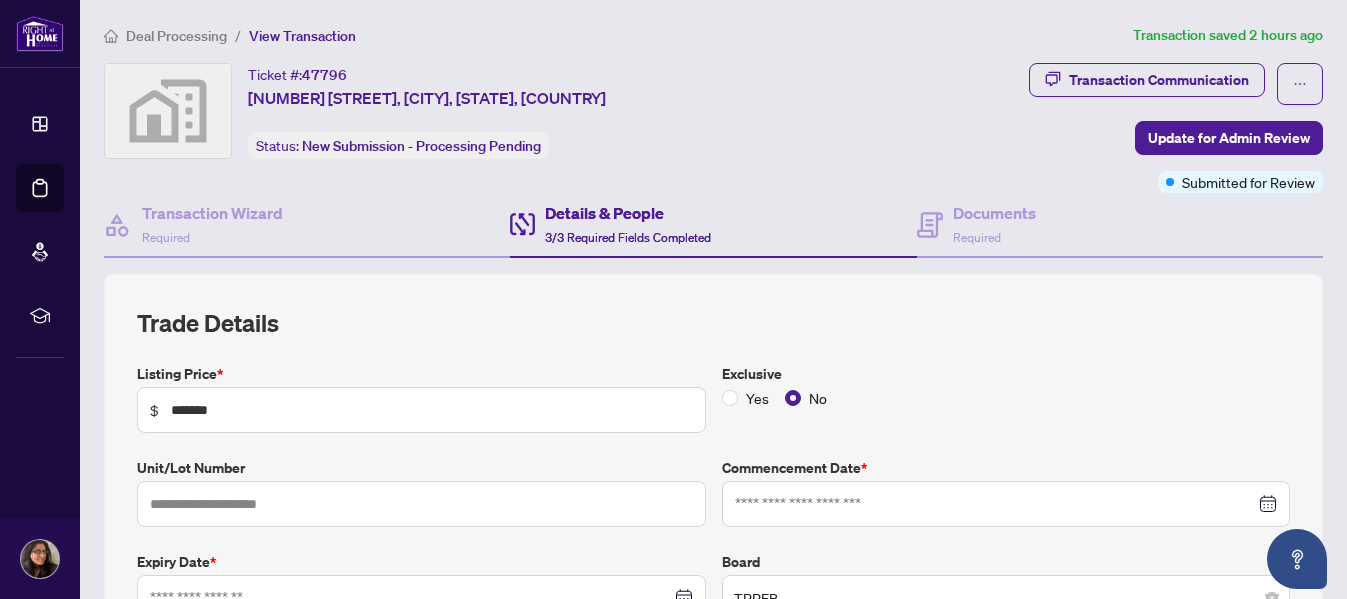 type on "**********" 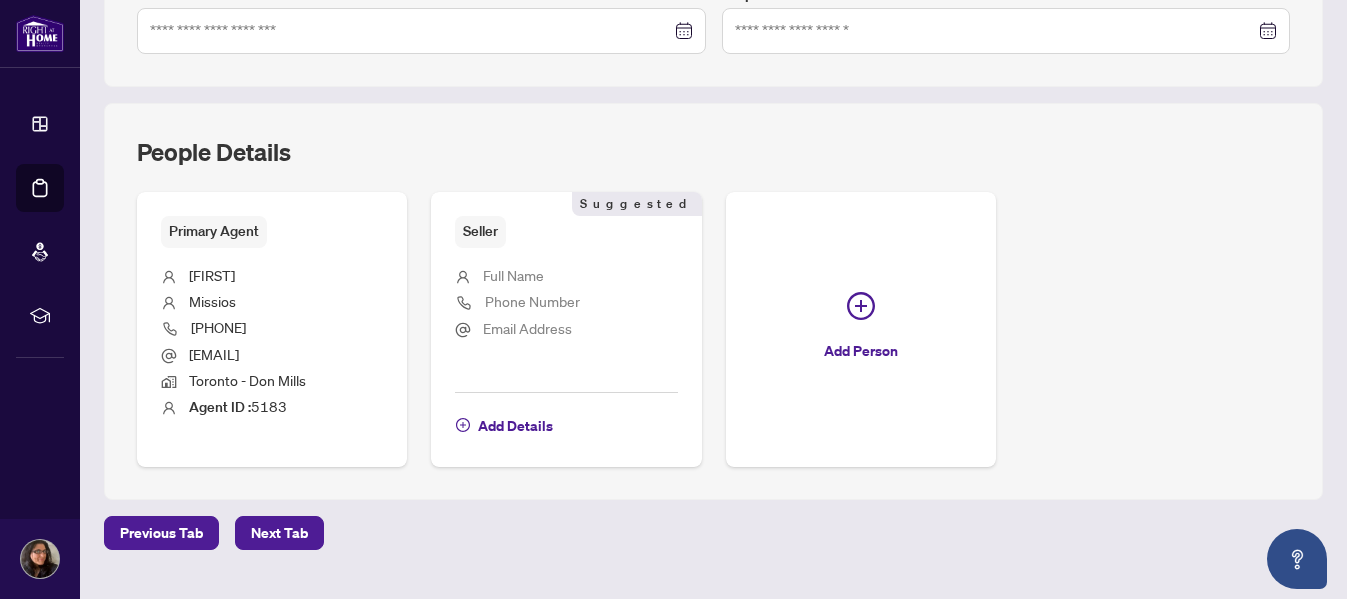 scroll, scrollTop: 705, scrollLeft: 0, axis: vertical 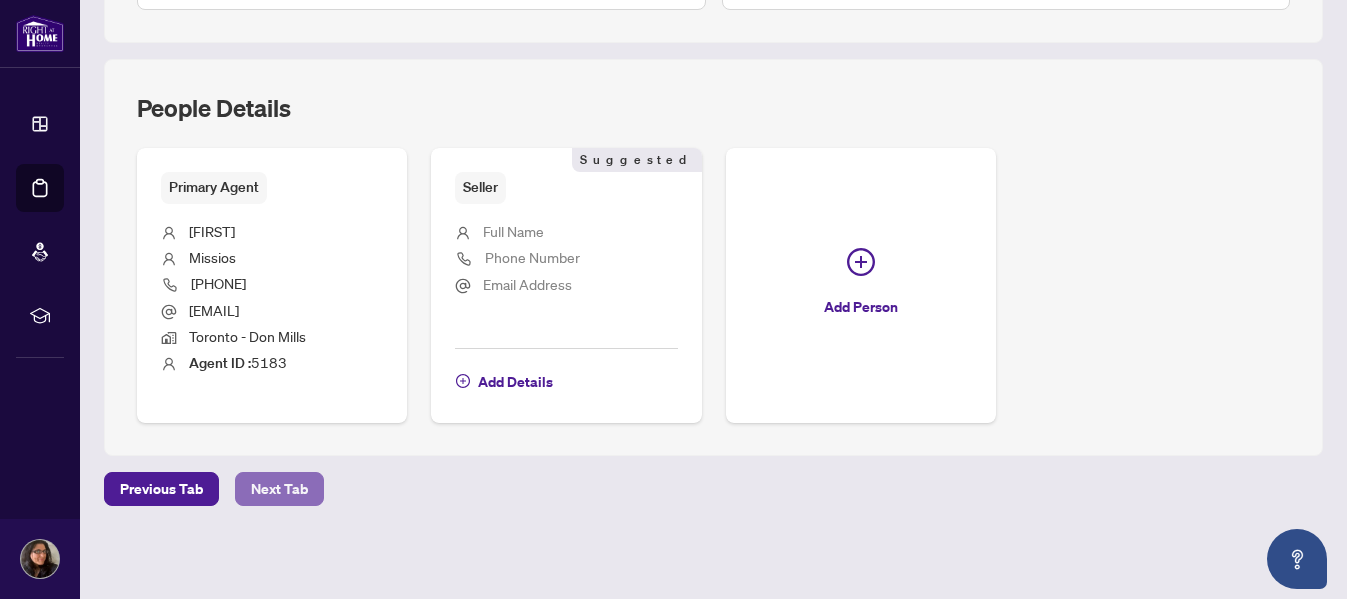 click on "Next Tab" at bounding box center [279, 489] 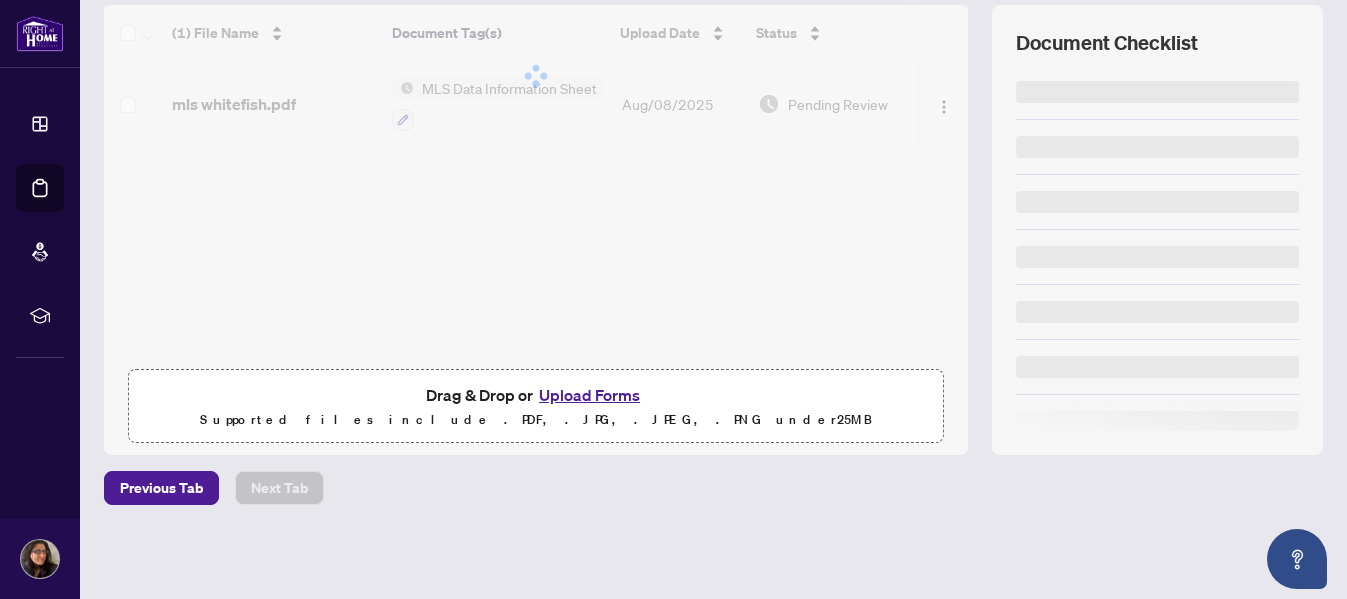 scroll, scrollTop: 0, scrollLeft: 0, axis: both 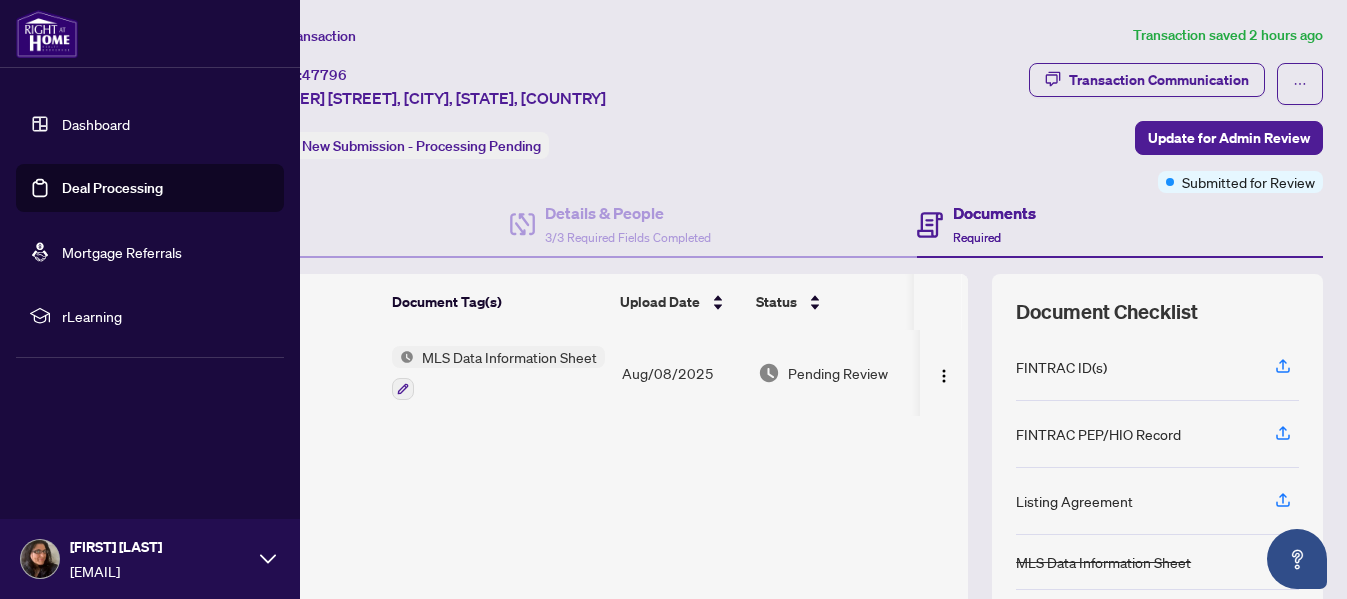 click on "rLearning" at bounding box center [150, 316] 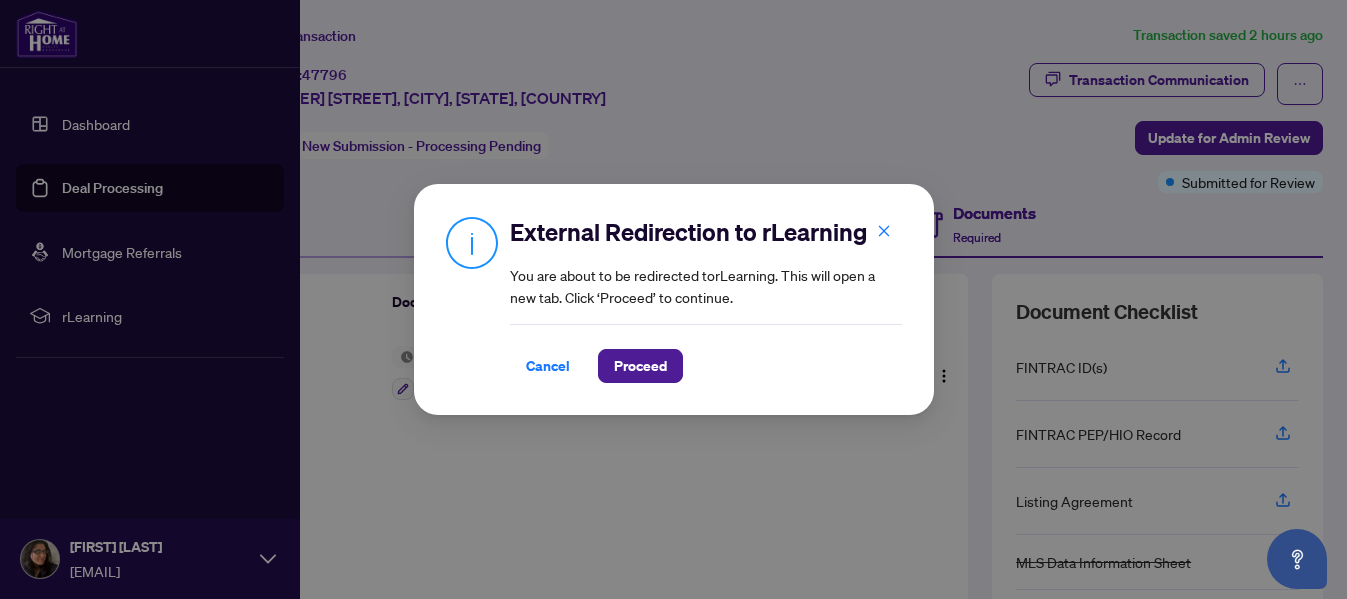 click on "External Redirection to rLearning You are about to be redirected to  rLearning . This will open a new tab. Click ‘Proceed’ to continue. Cancel Proceed Cancel OK" at bounding box center (673, 299) 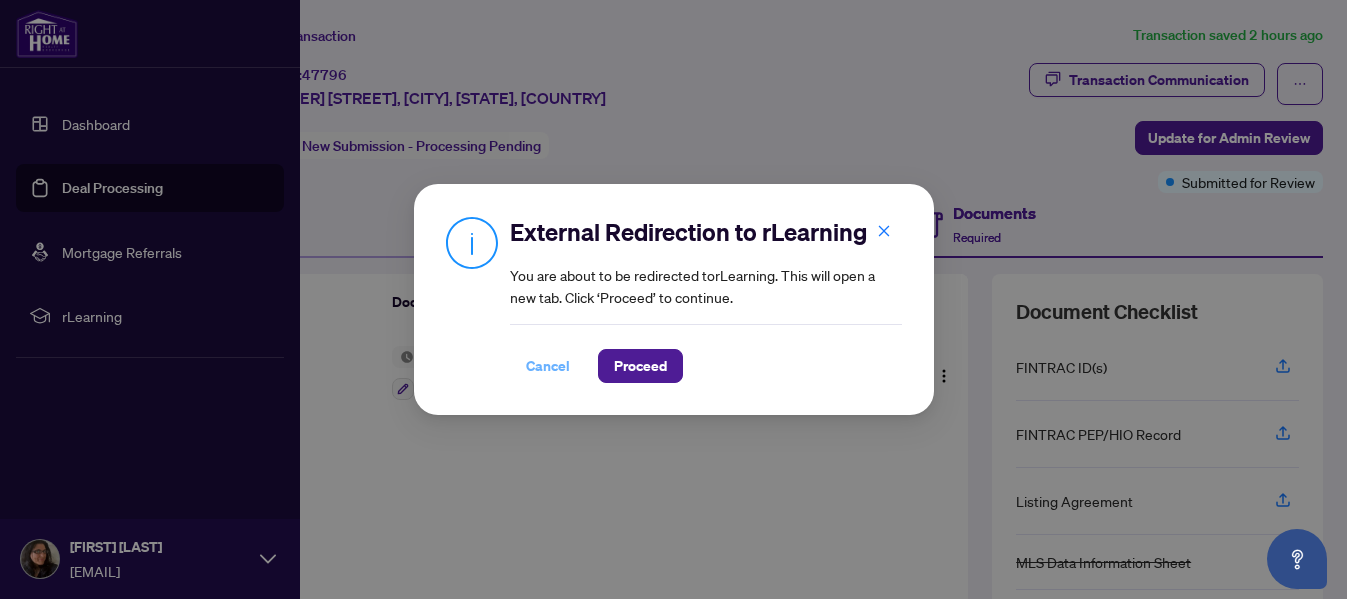 click on "Cancel" at bounding box center [548, 366] 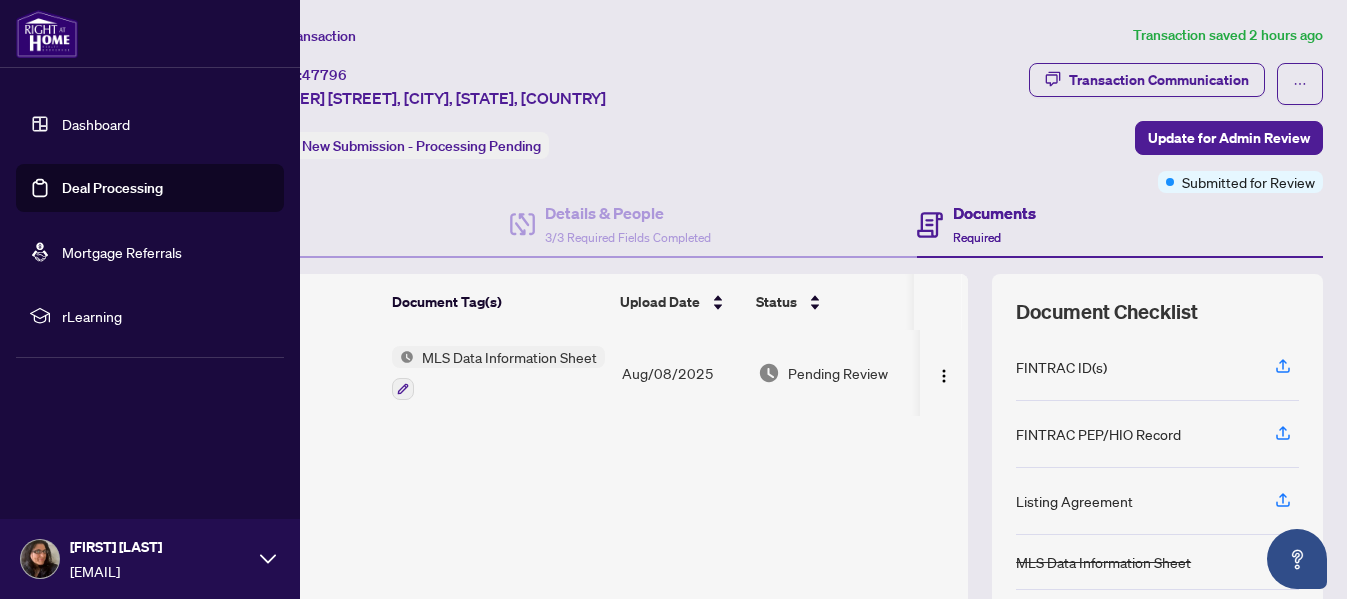 click on "Dashboard" at bounding box center (96, 124) 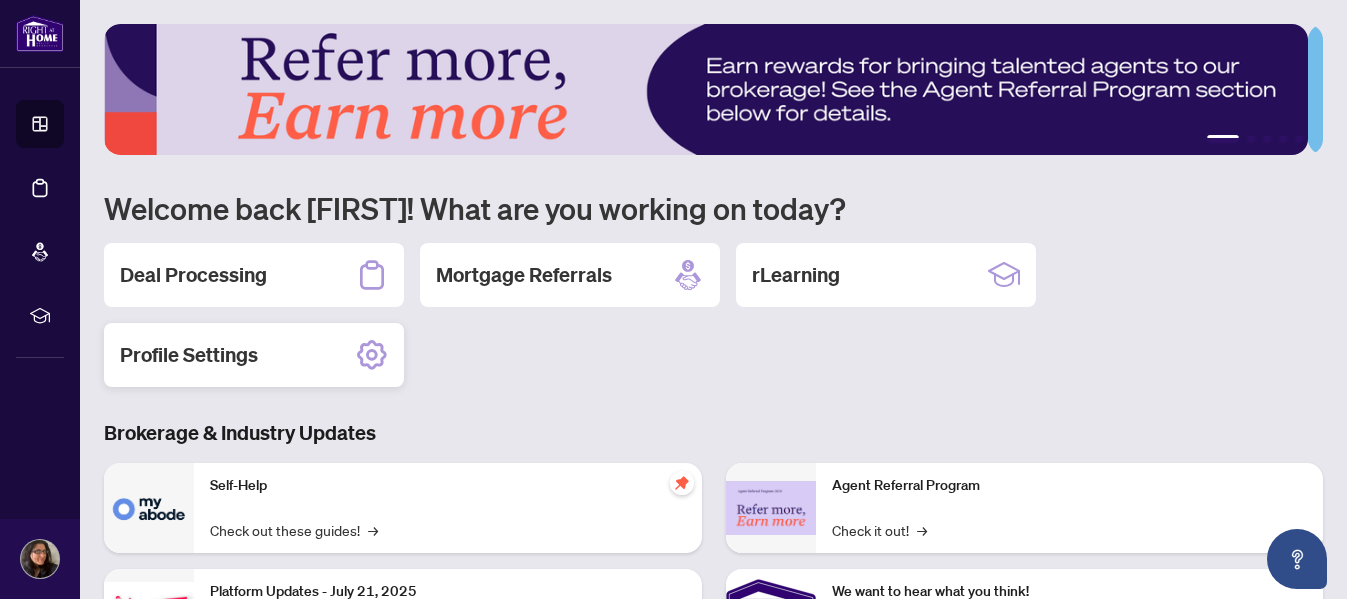 click on "Profile Settings" at bounding box center (254, 355) 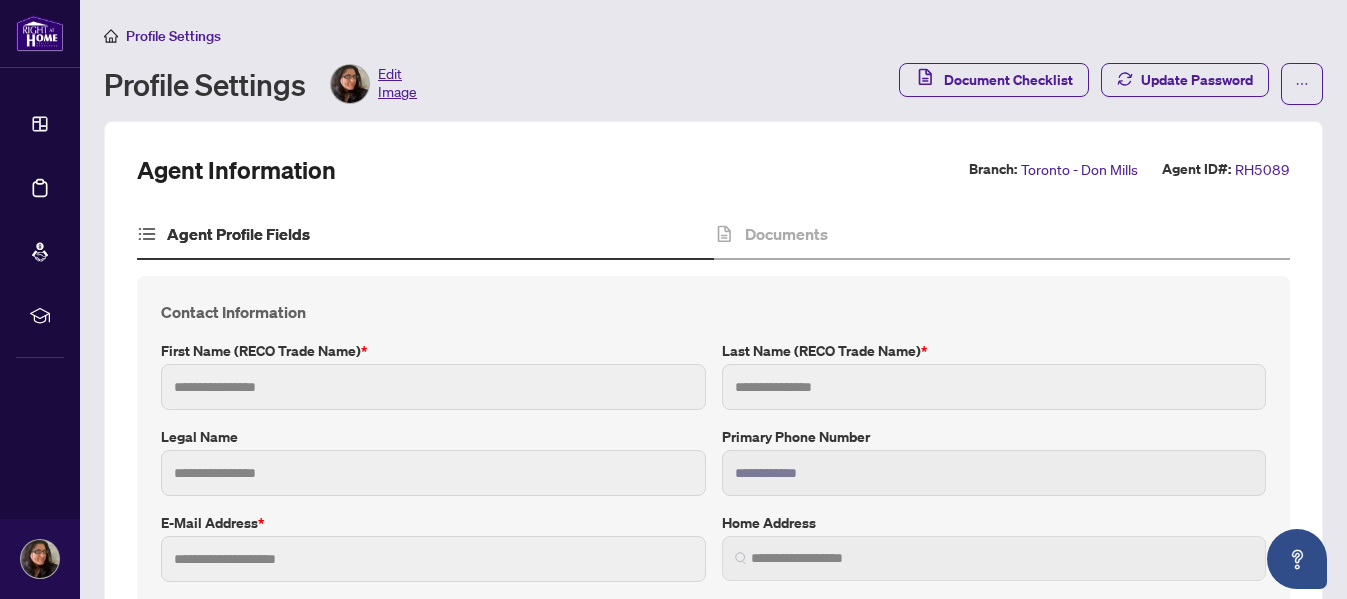 type on "******" 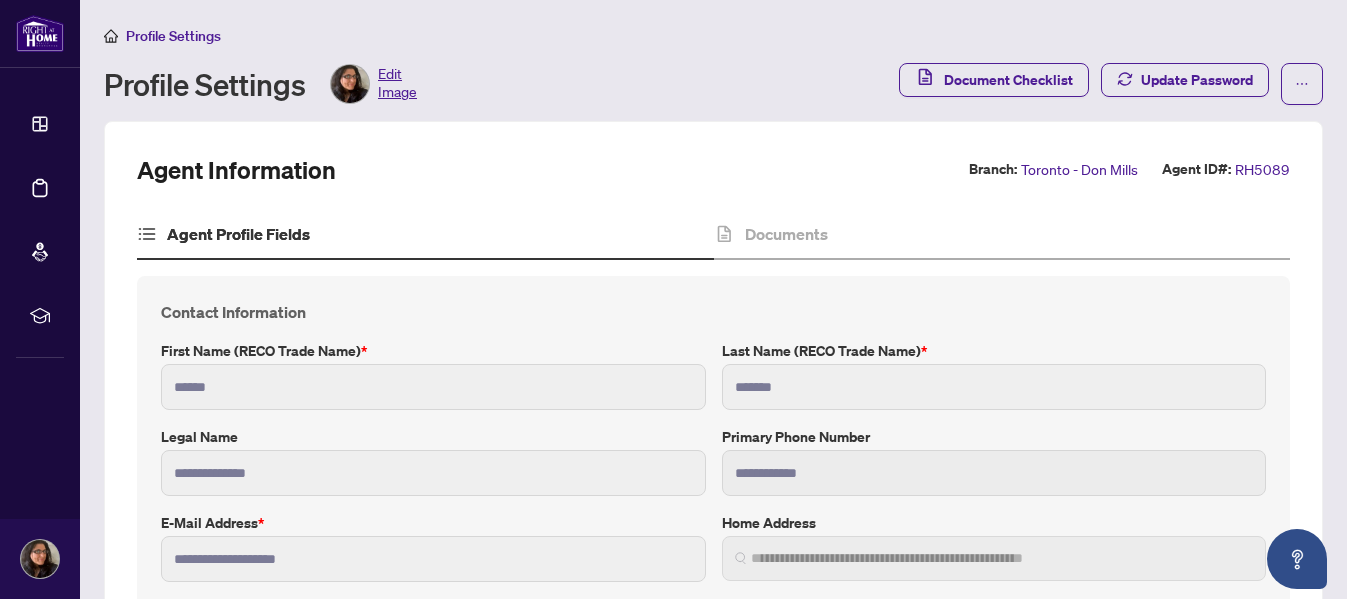 type on "*" 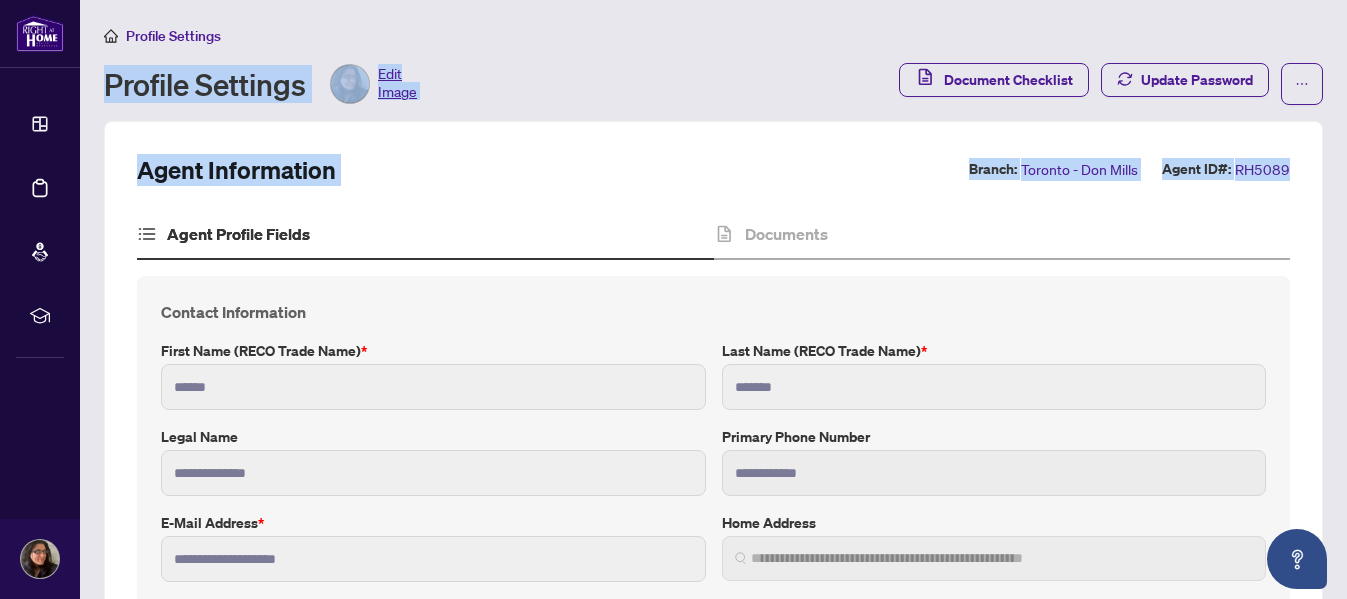drag, startPoint x: 1303, startPoint y: 151, endPoint x: 1292, endPoint y: 30, distance: 121.49897 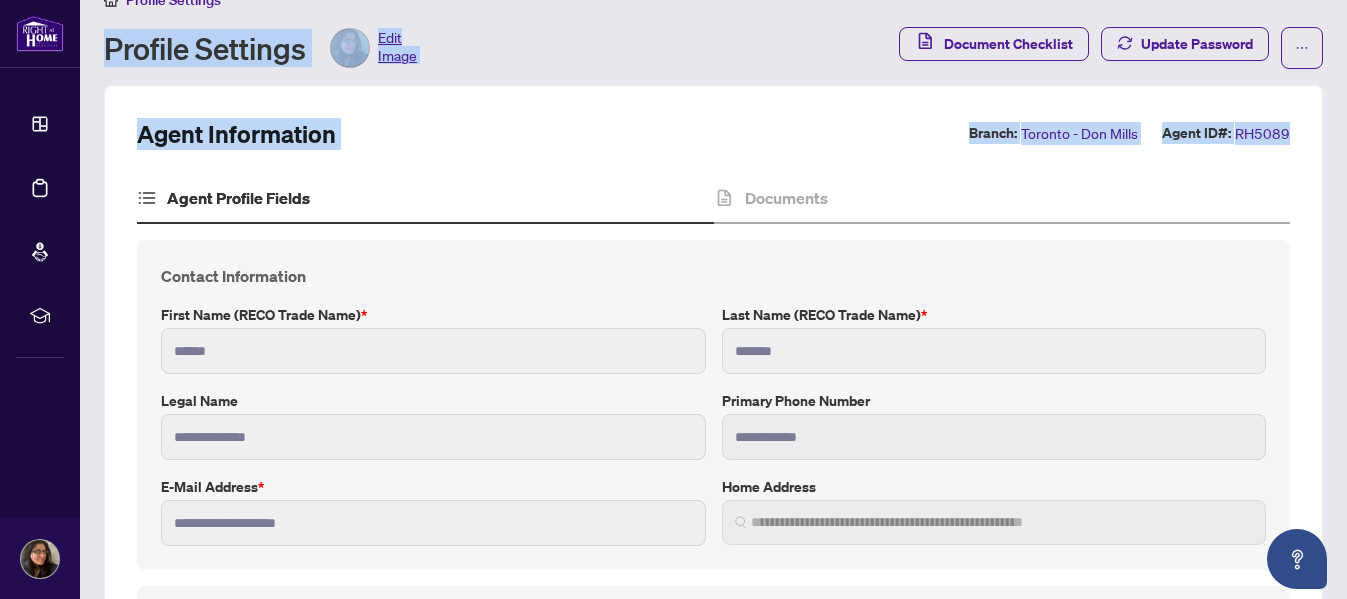 scroll, scrollTop: 0, scrollLeft: 0, axis: both 